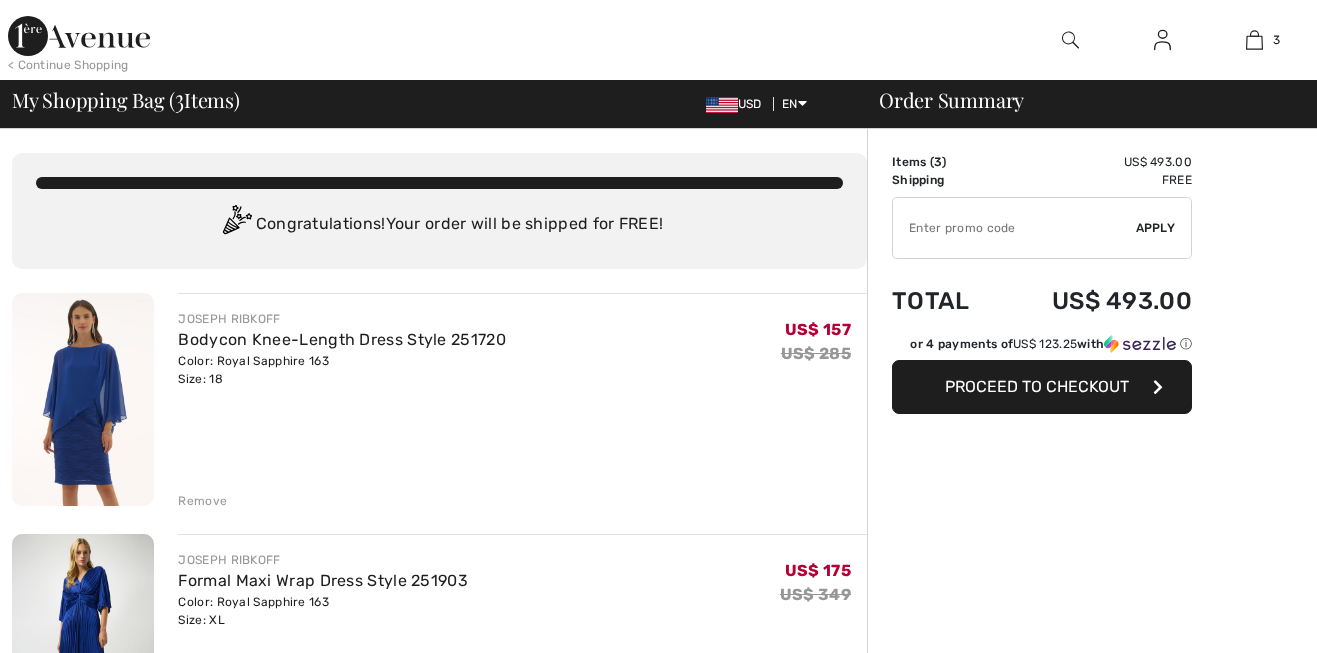 scroll, scrollTop: 0, scrollLeft: 0, axis: both 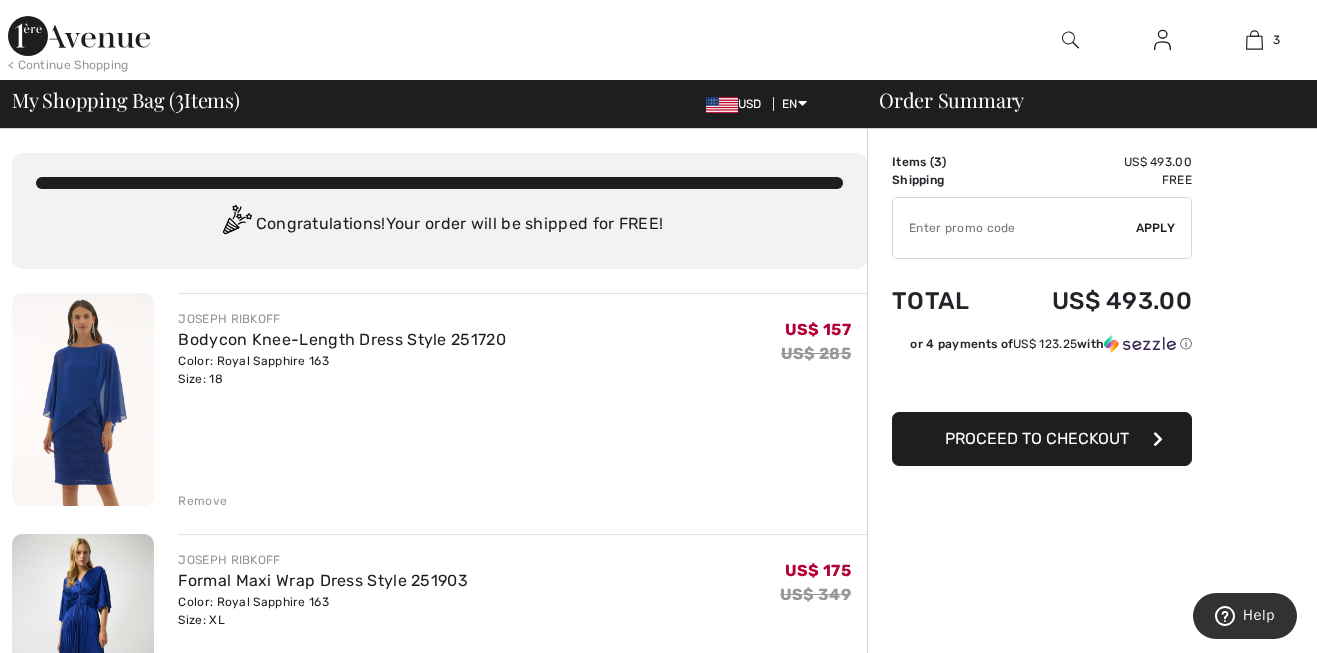 click at bounding box center [1014, 228] 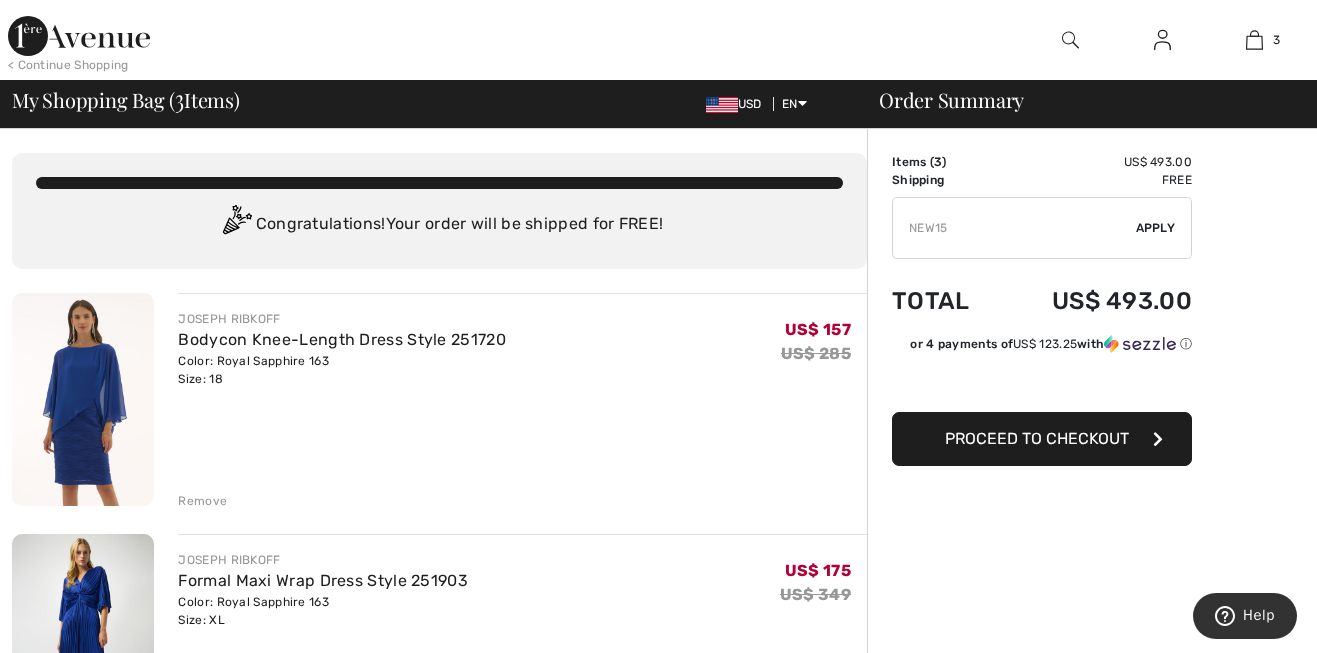 type on "NEW15" 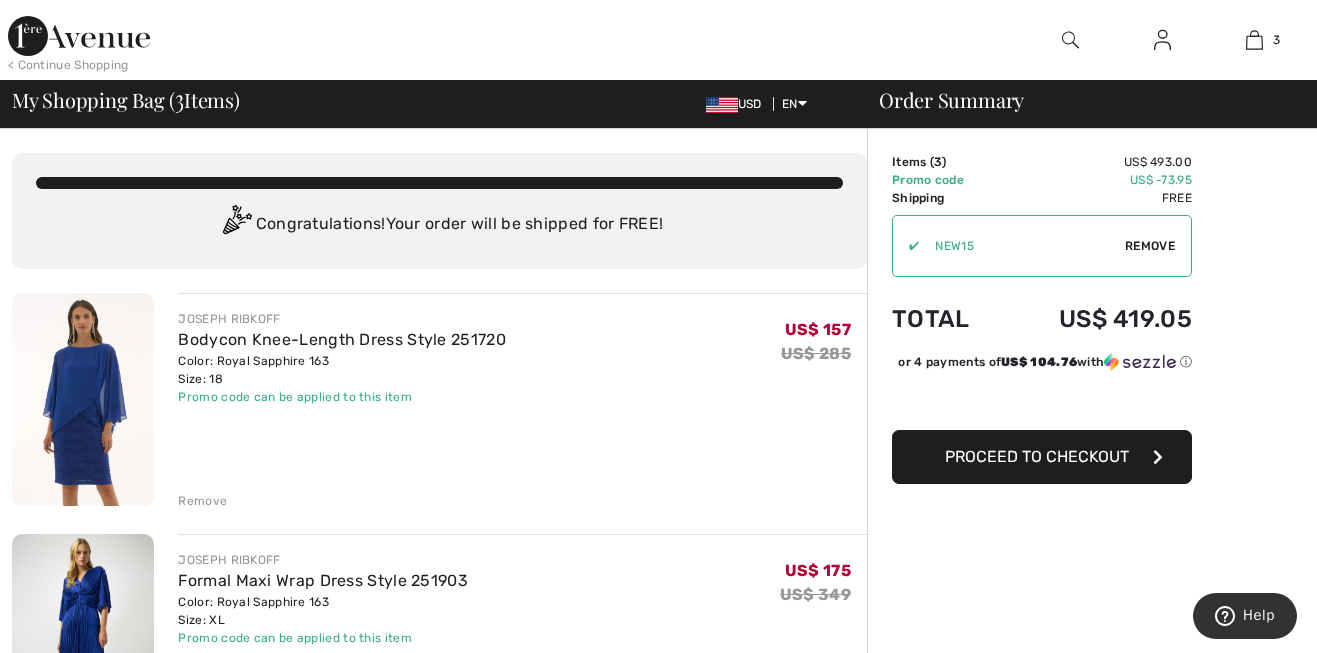 click on "Proceed to Checkout" at bounding box center (1037, 456) 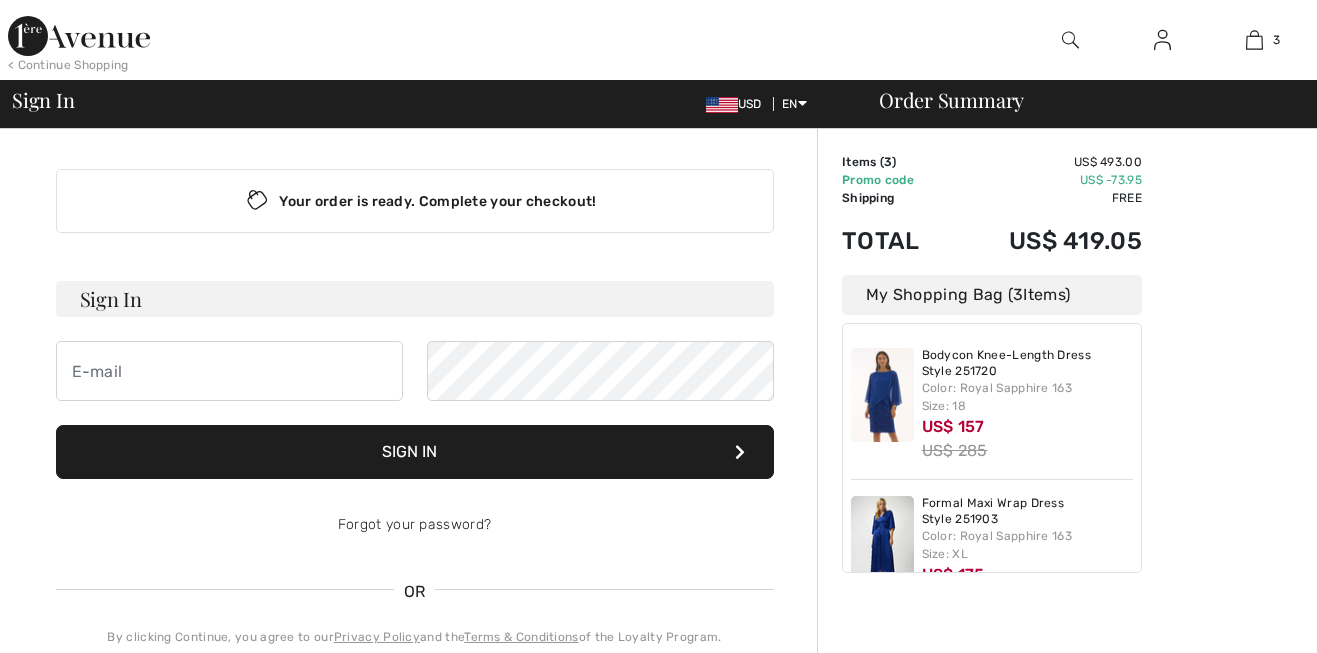 scroll, scrollTop: 0, scrollLeft: 0, axis: both 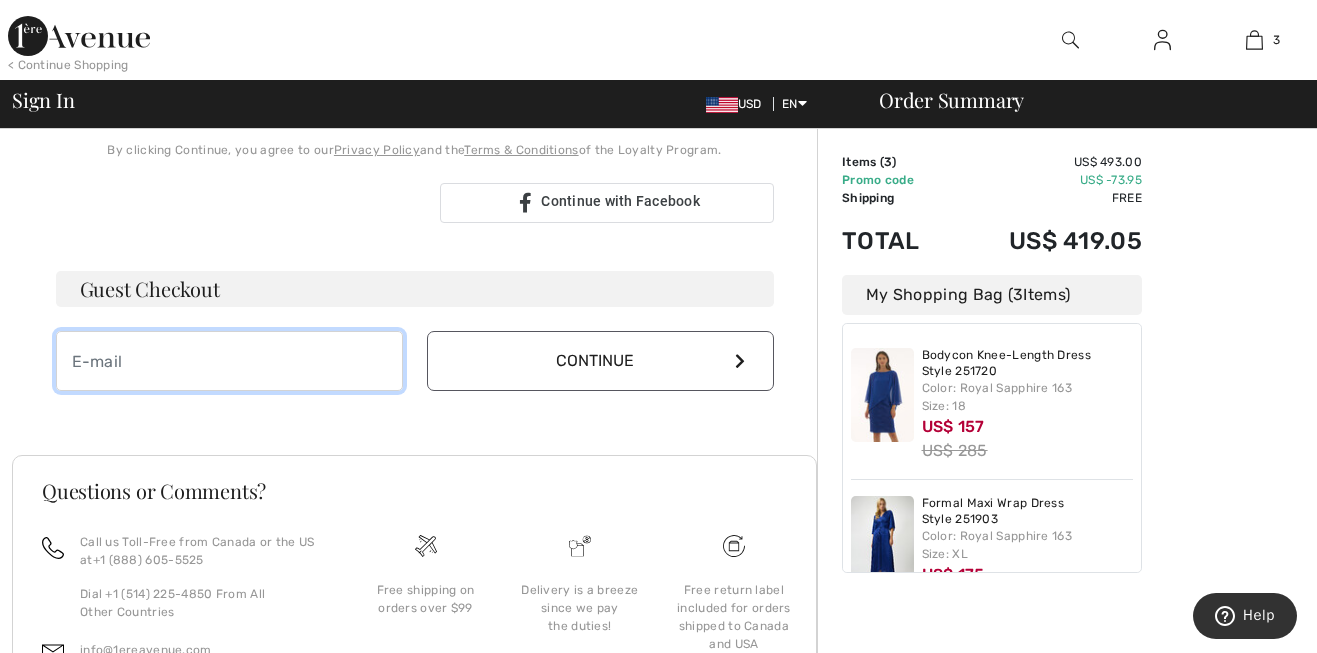 click at bounding box center (229, 361) 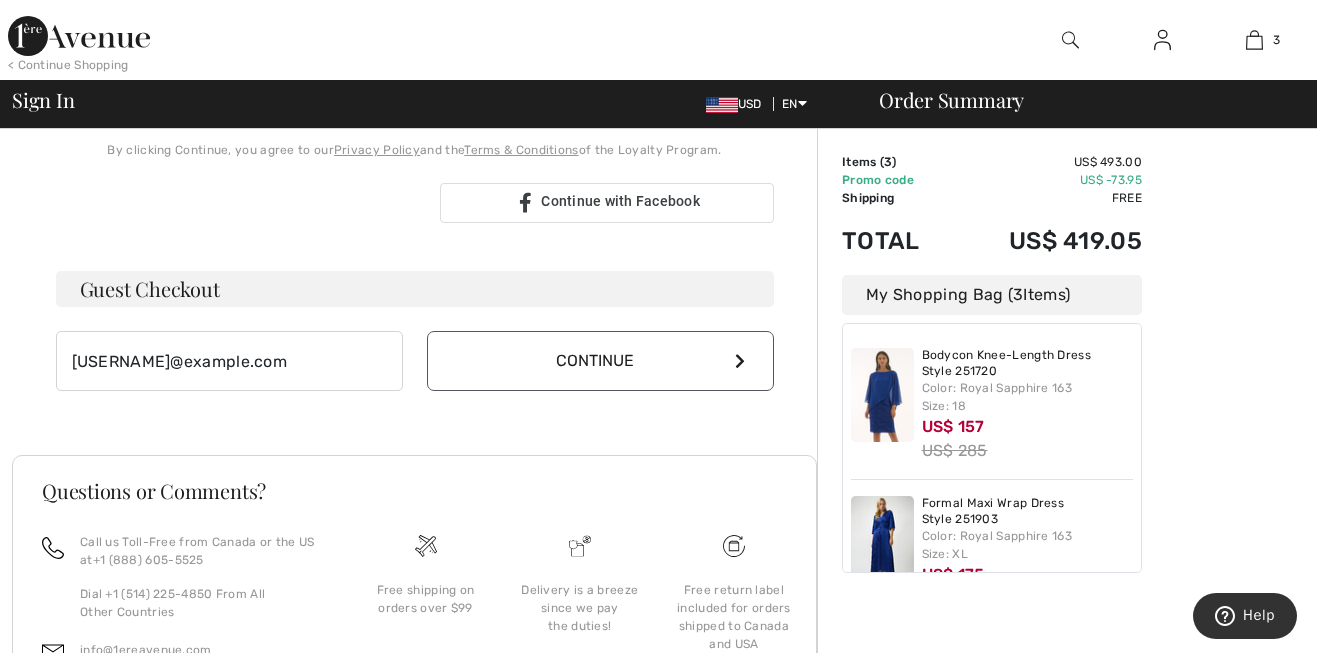 click on "Continue" at bounding box center (600, 361) 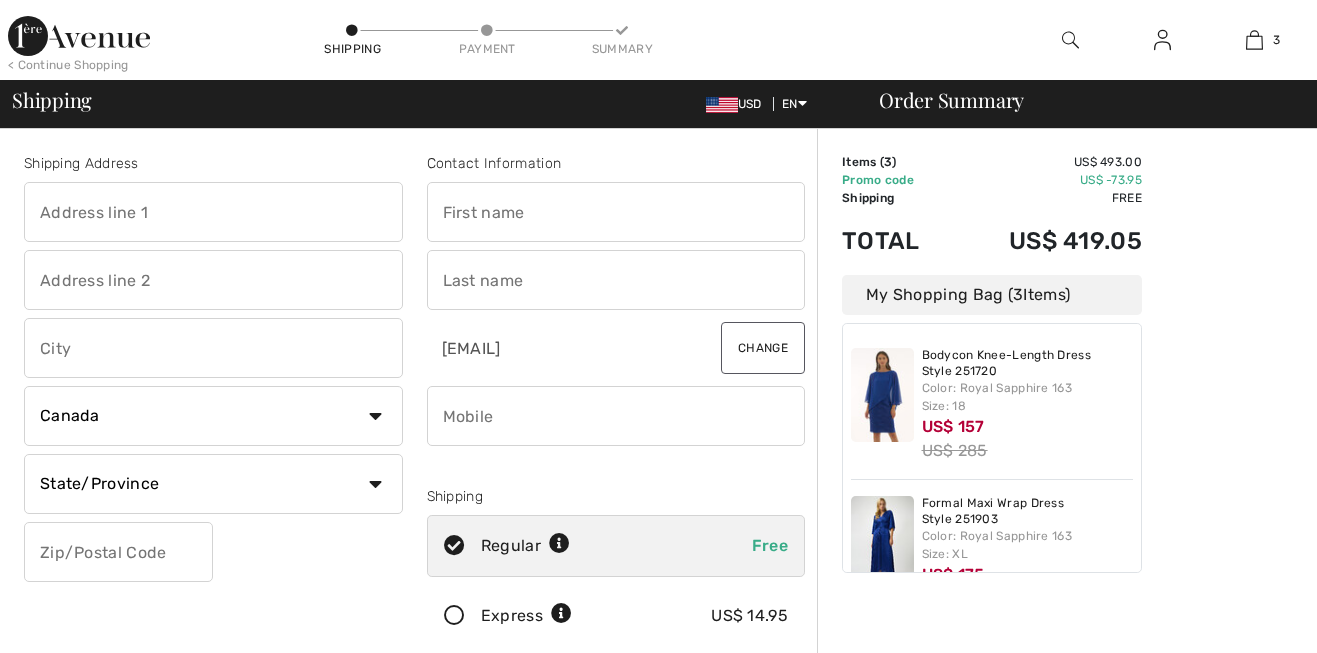 scroll, scrollTop: 0, scrollLeft: 0, axis: both 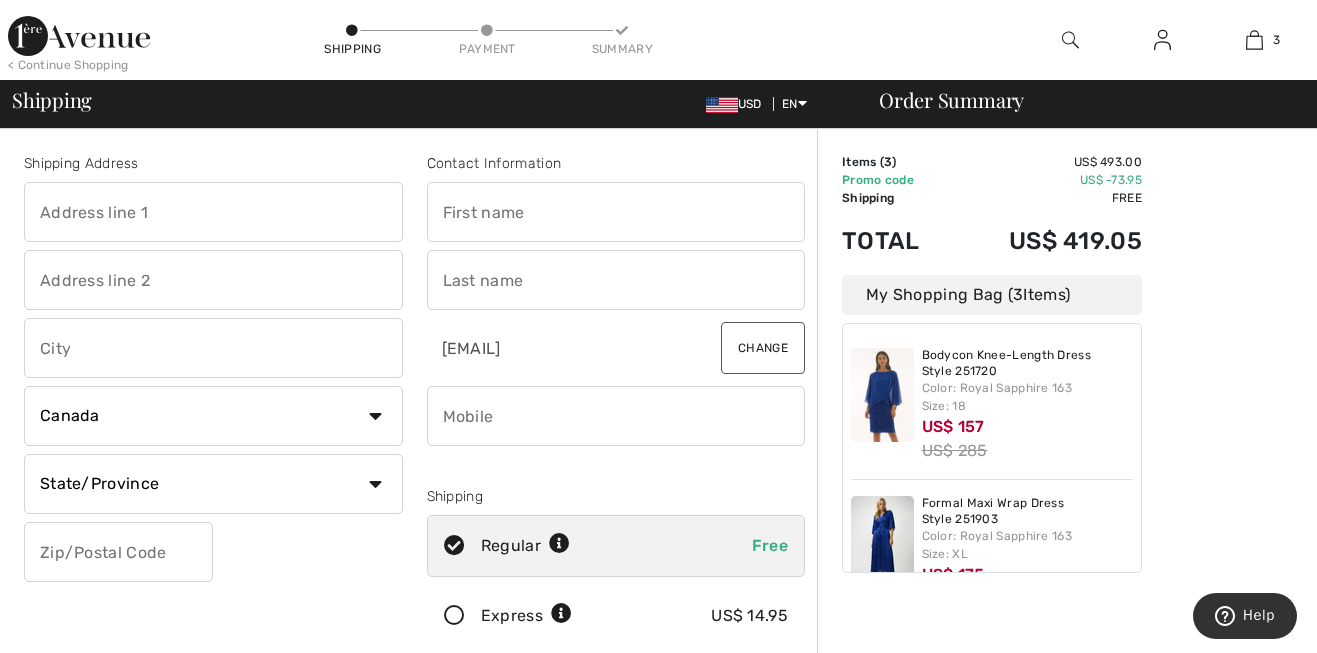 click at bounding box center [213, 212] 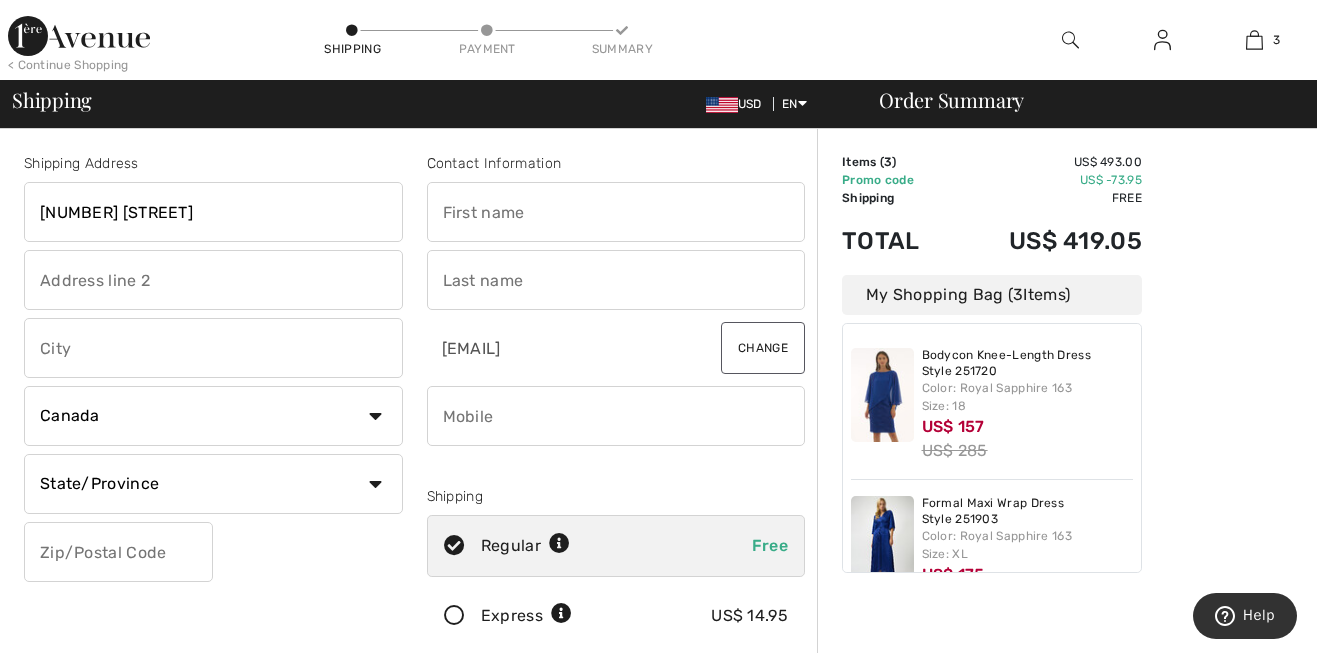 type on "[UNIT]" 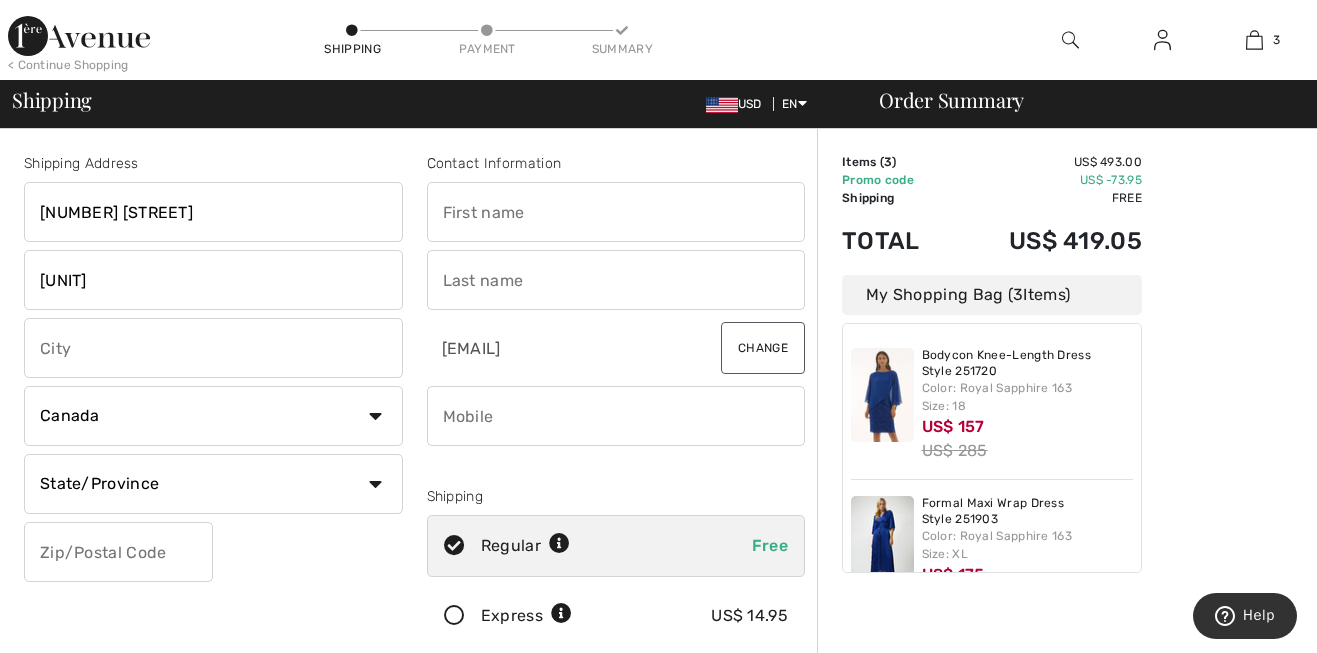 type on "Peaks Island" 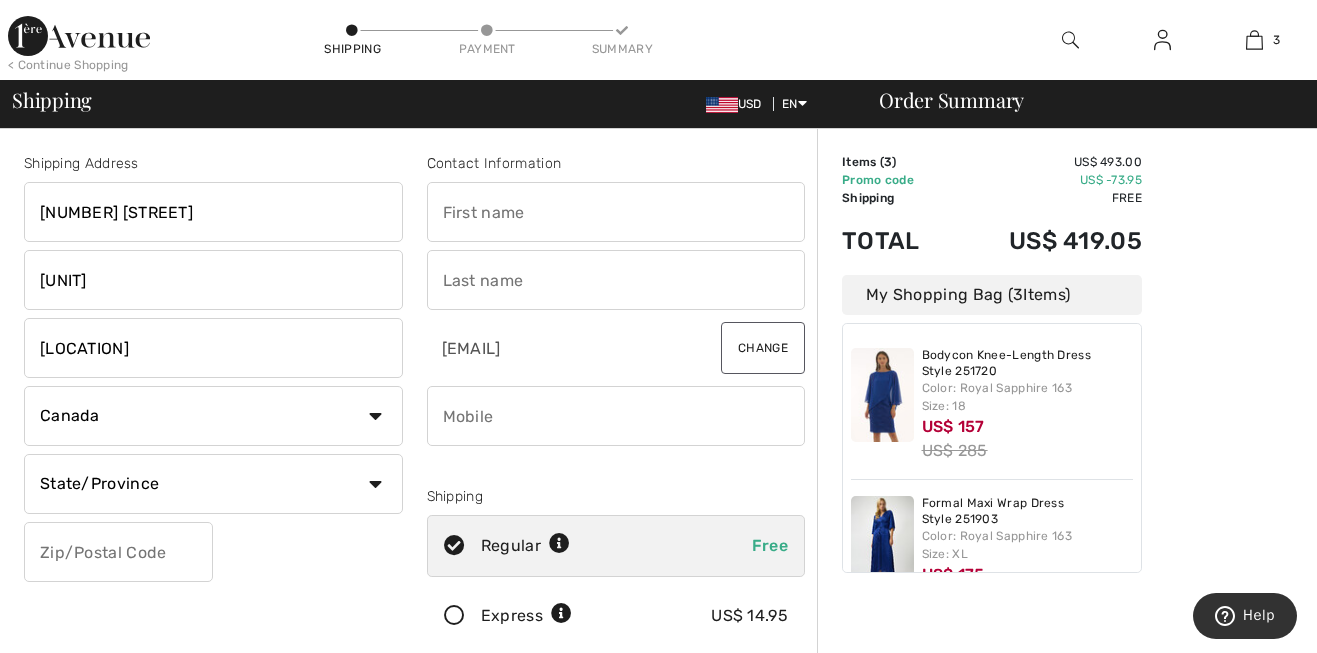 select on "US" 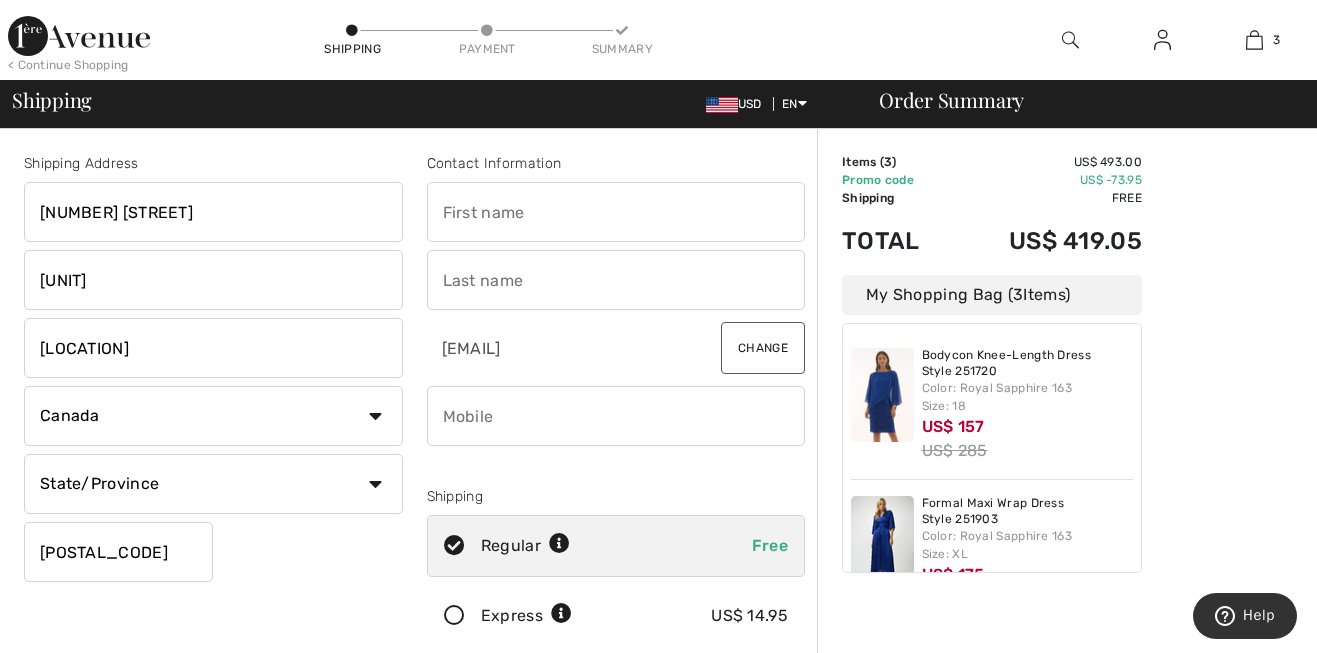 type on "Melissa And" 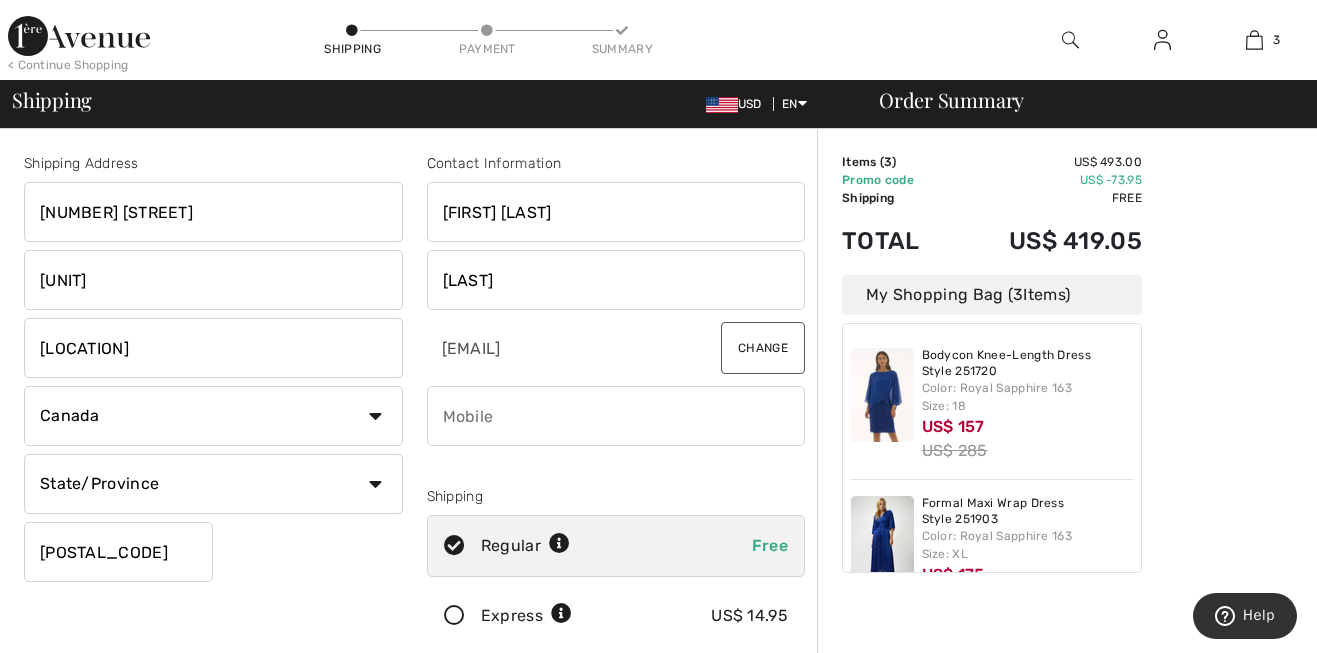 type on "2077127466" 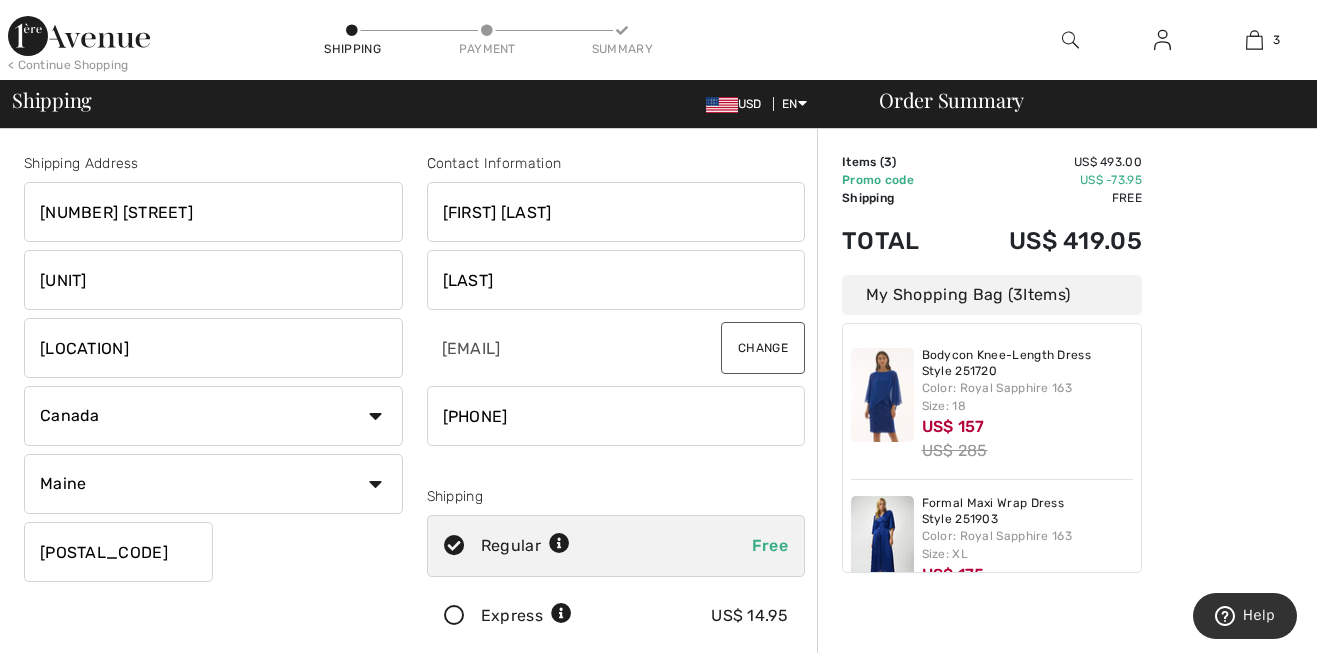 type on "152 Brackett" 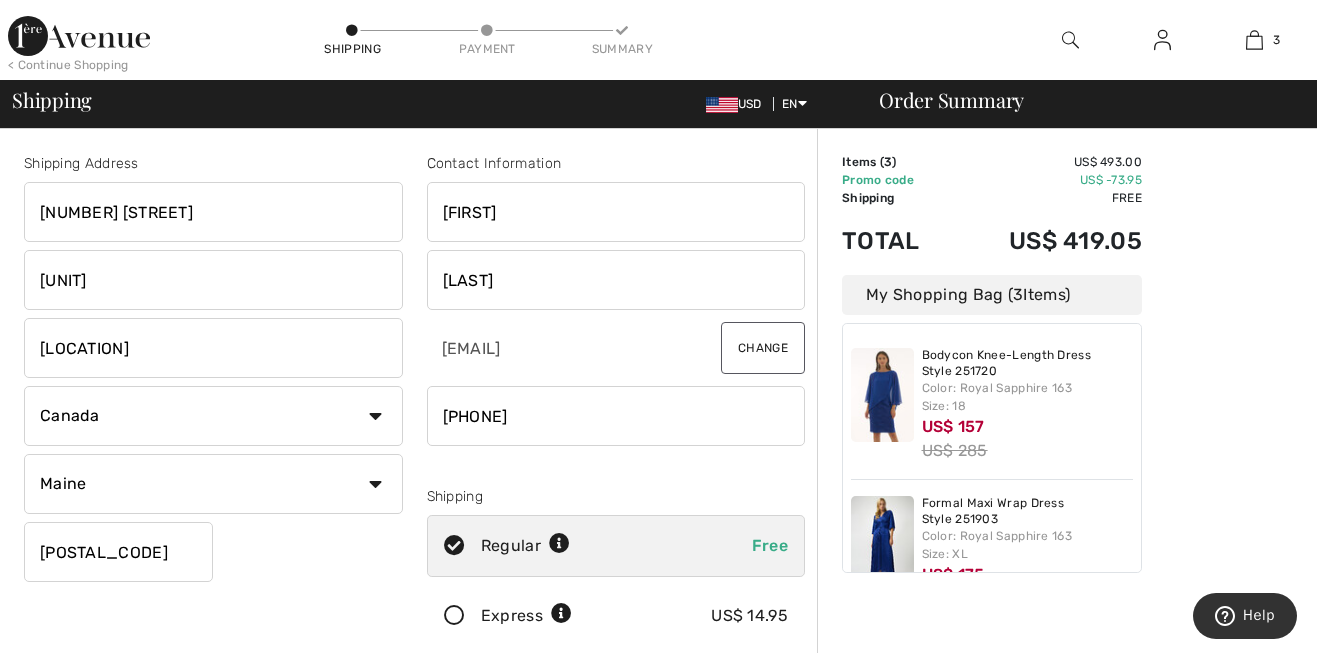 type on "Melissa" 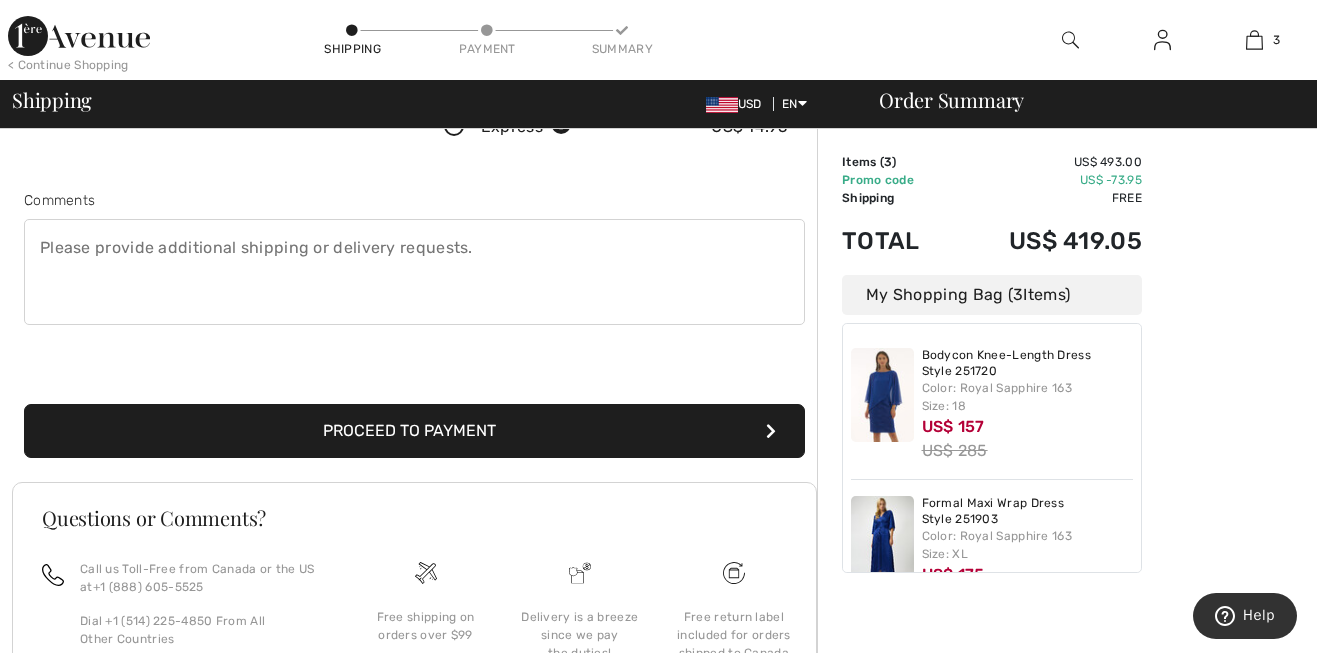 scroll, scrollTop: 494, scrollLeft: 0, axis: vertical 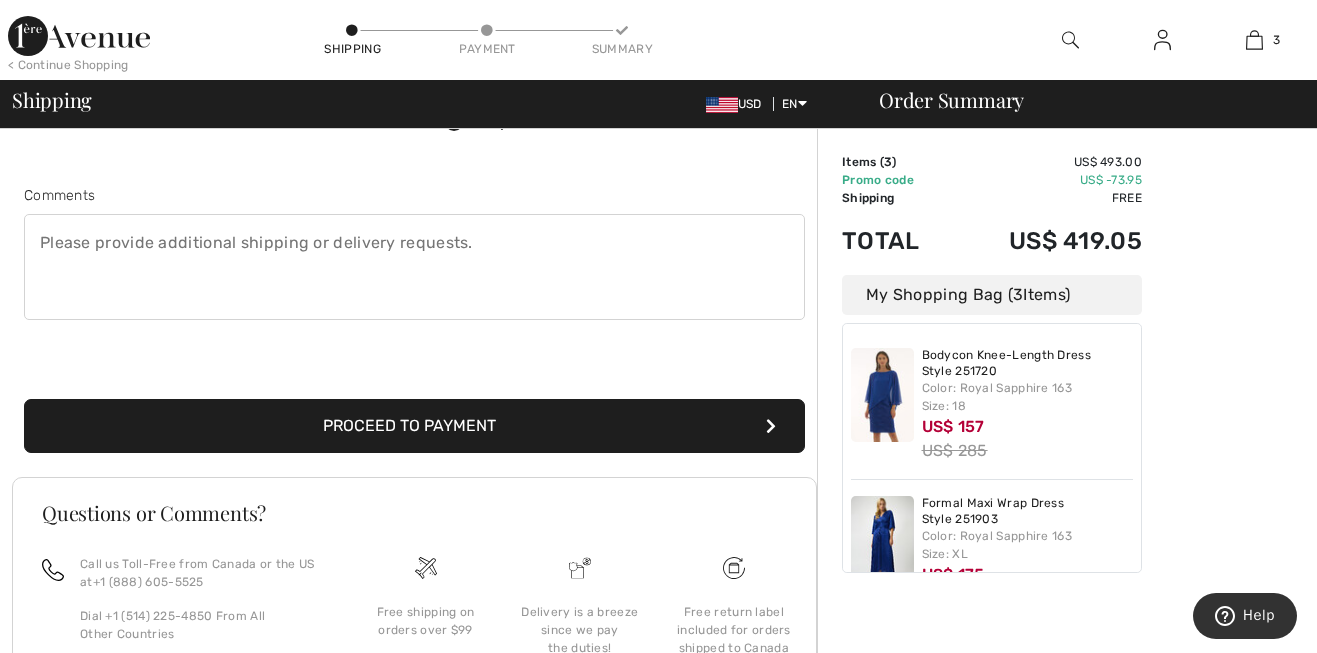 type 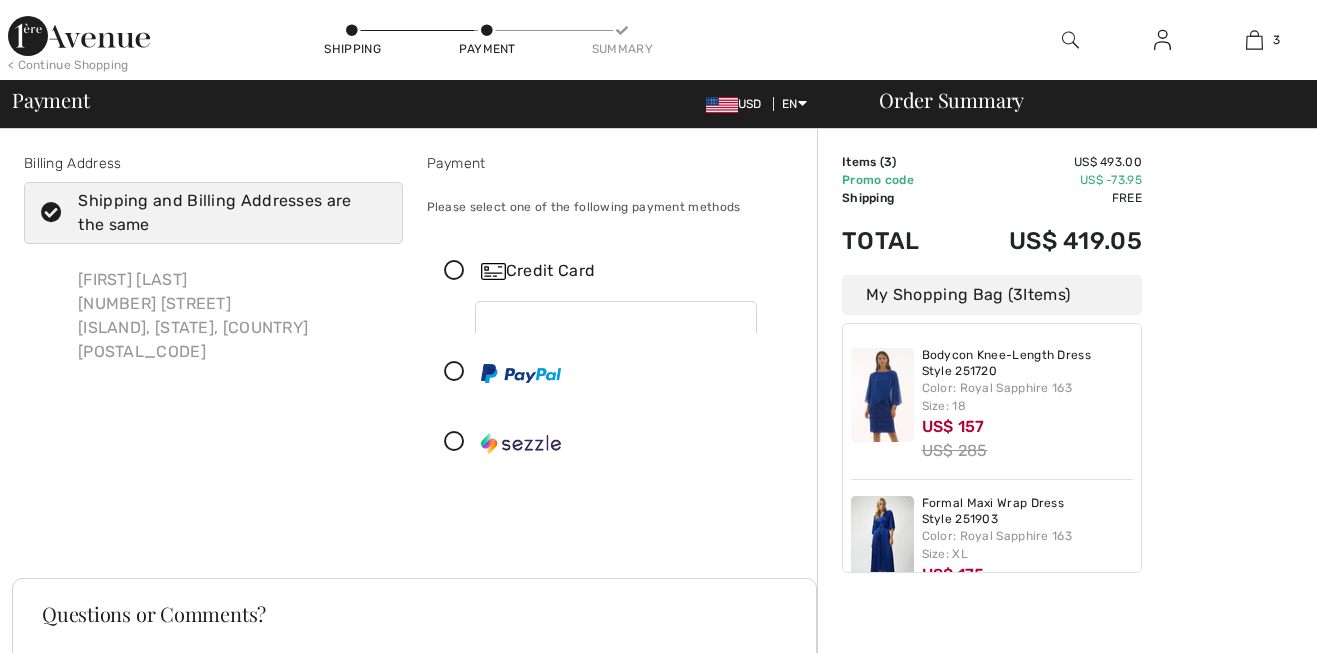 scroll, scrollTop: 0, scrollLeft: 0, axis: both 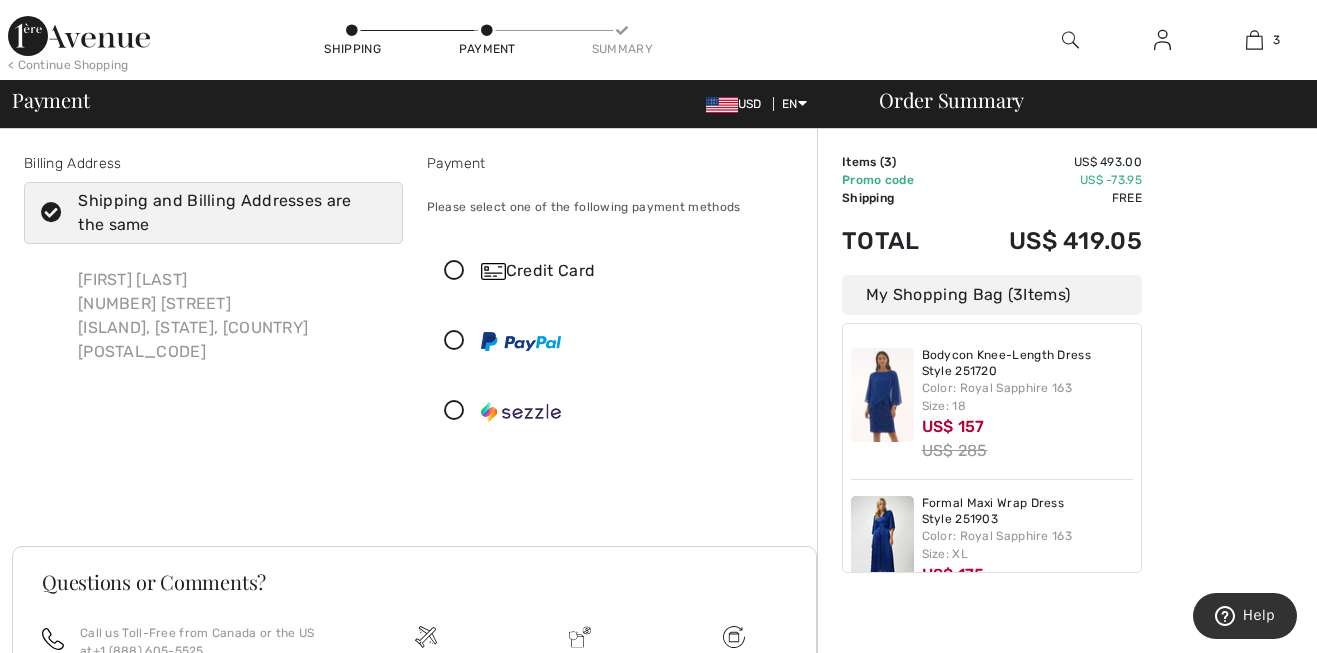 click at bounding box center [454, 271] 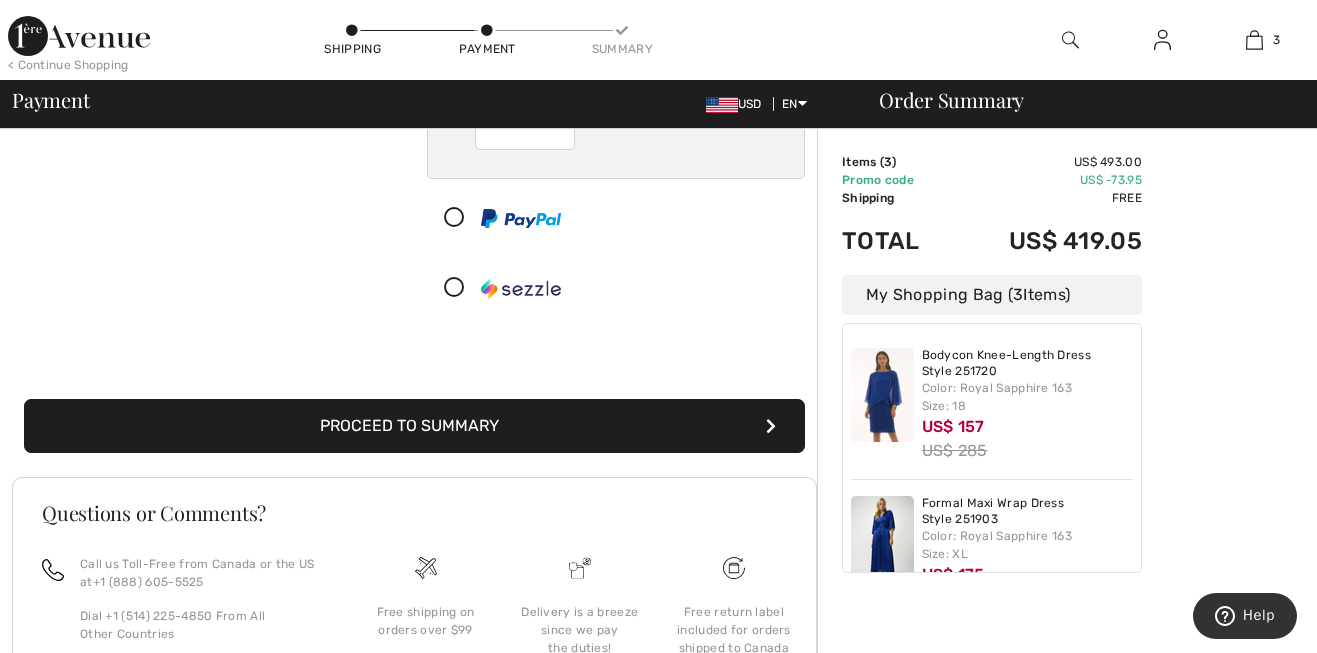 scroll, scrollTop: 374, scrollLeft: 0, axis: vertical 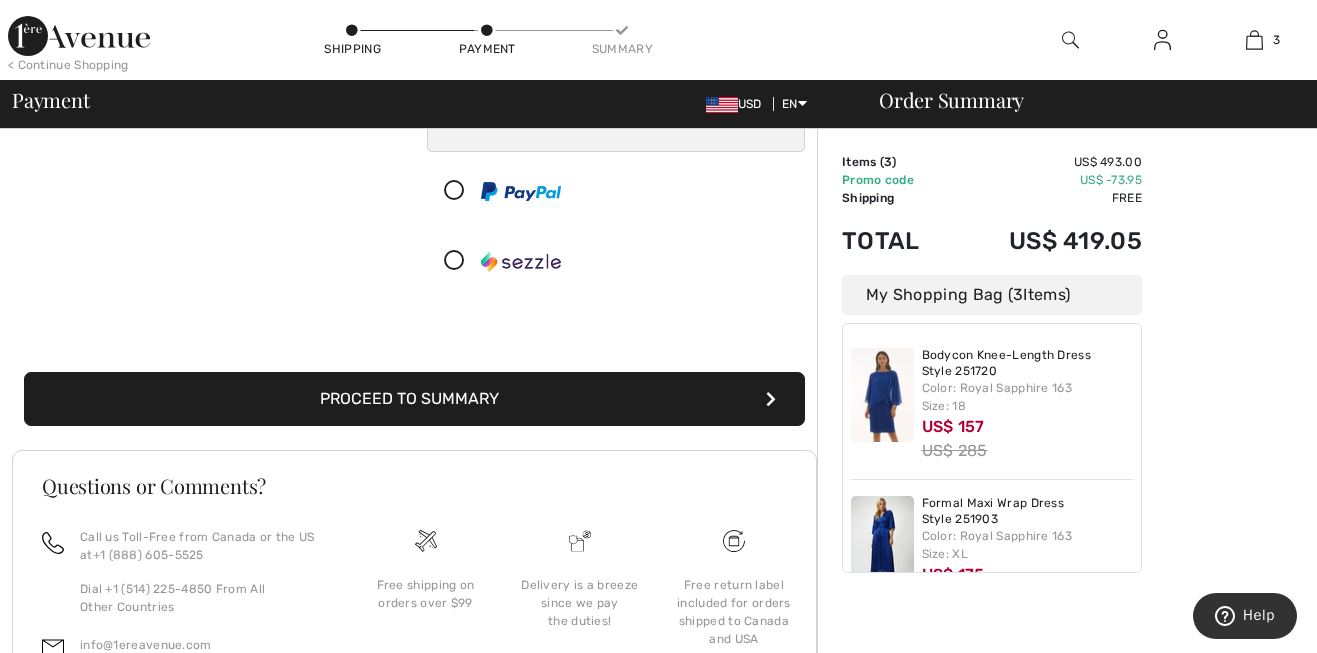 click on "Proceed to Summary" at bounding box center (414, 399) 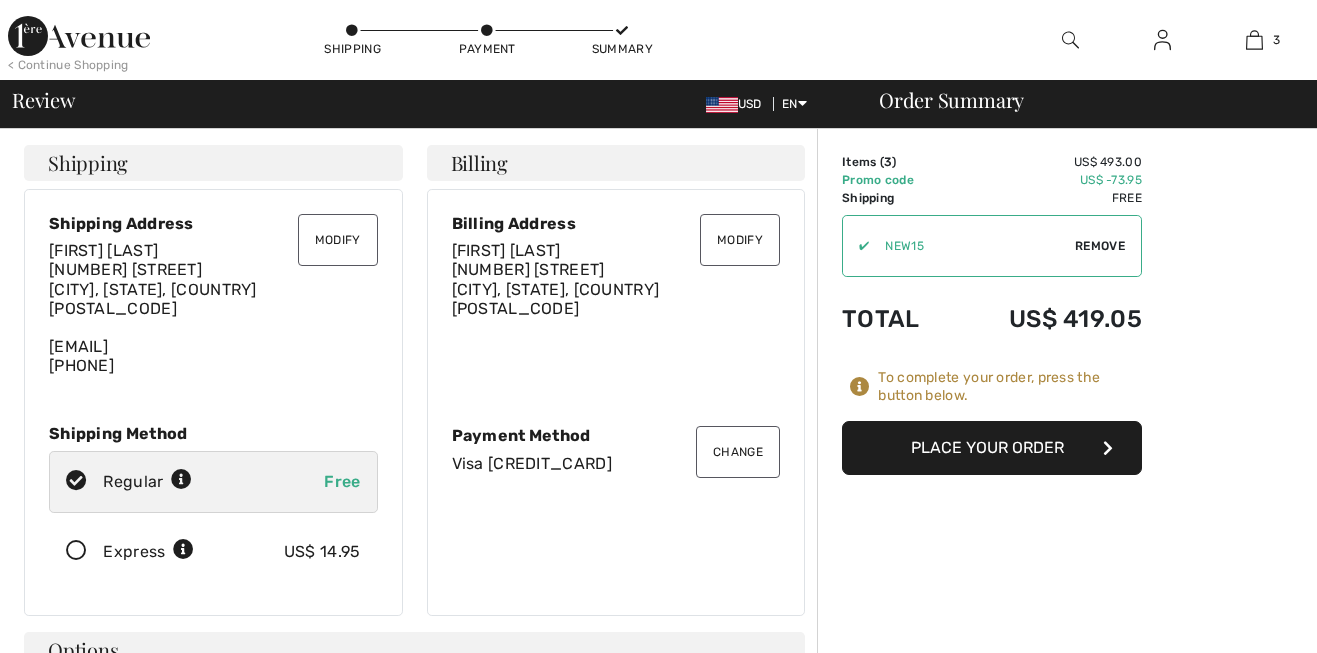 scroll, scrollTop: 0, scrollLeft: 0, axis: both 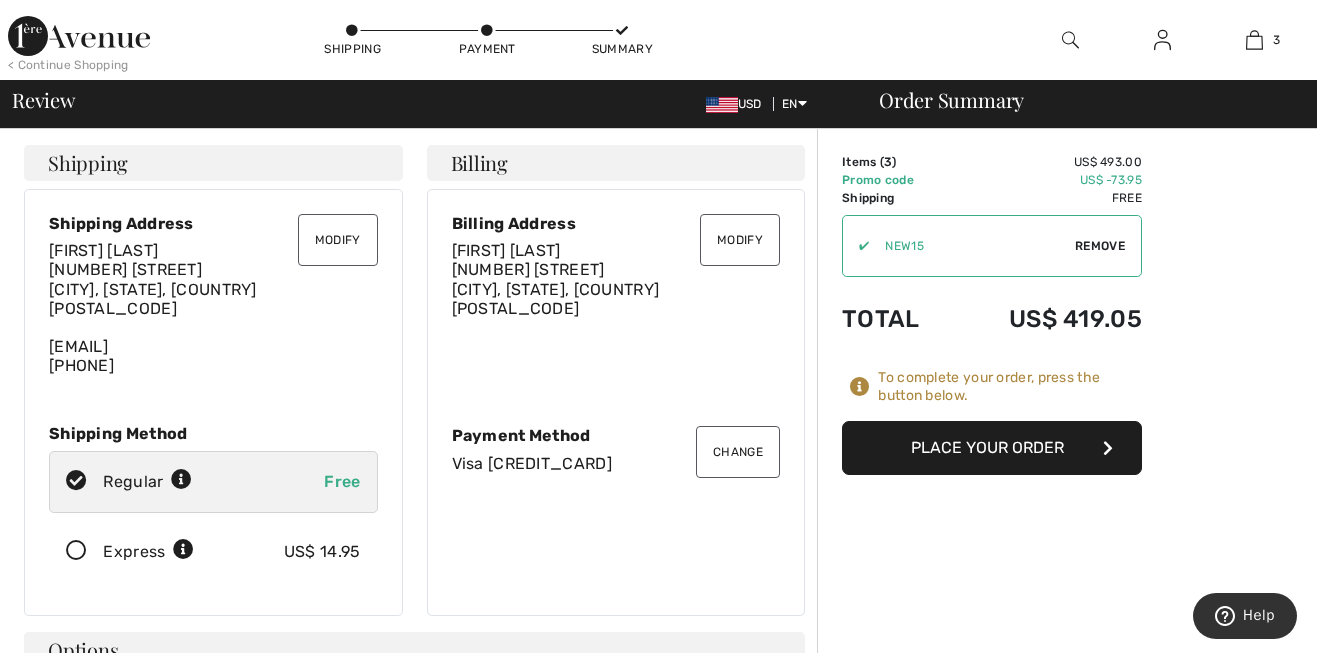 click on "Place Your Order" at bounding box center [992, 448] 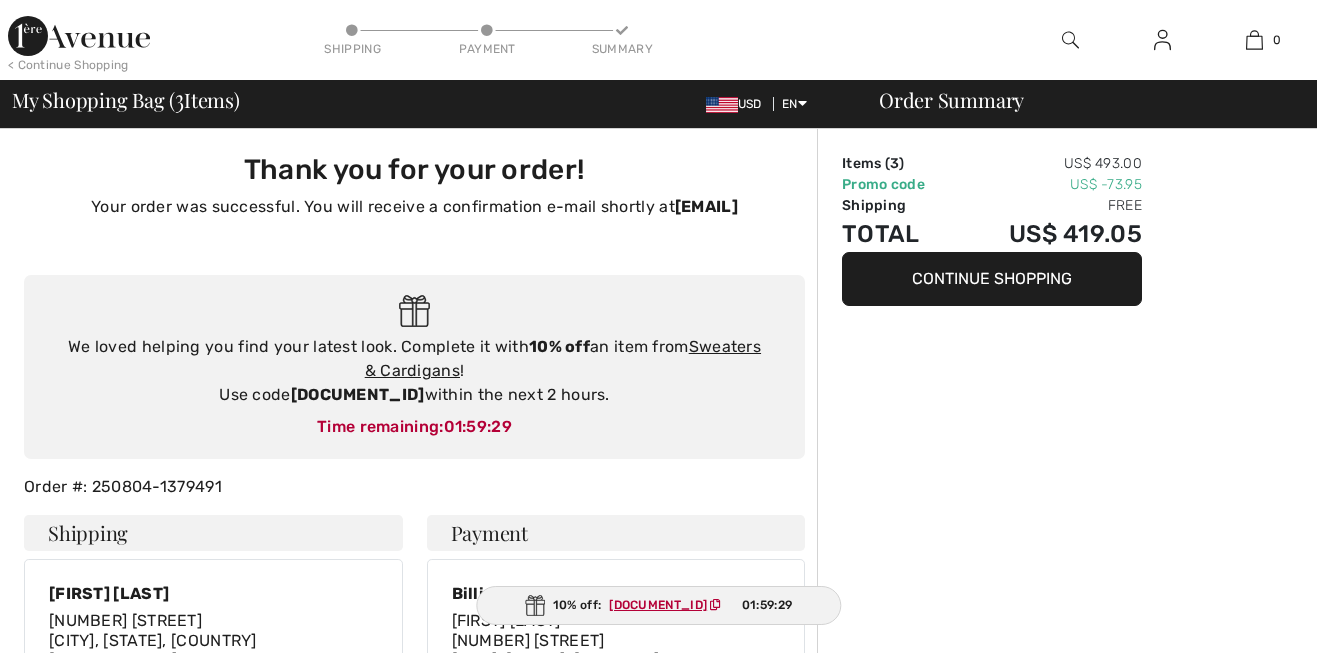 scroll, scrollTop: 0, scrollLeft: 0, axis: both 